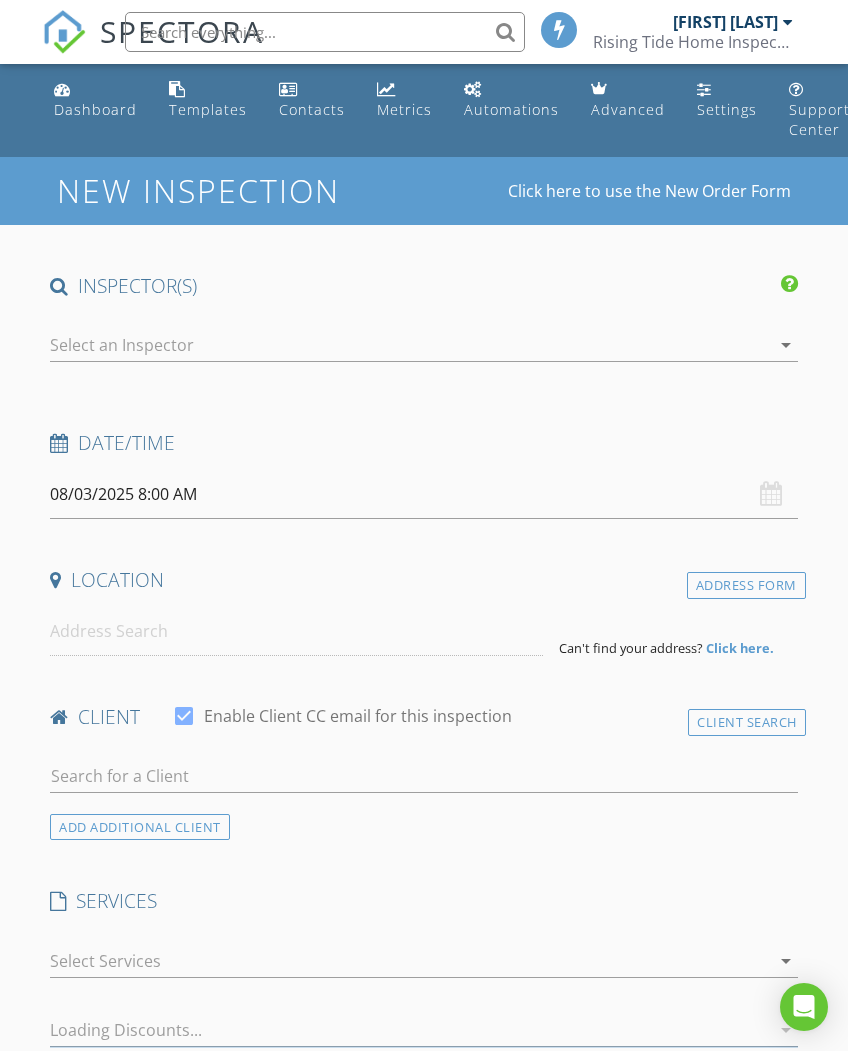 scroll, scrollTop: 0, scrollLeft: 0, axis: both 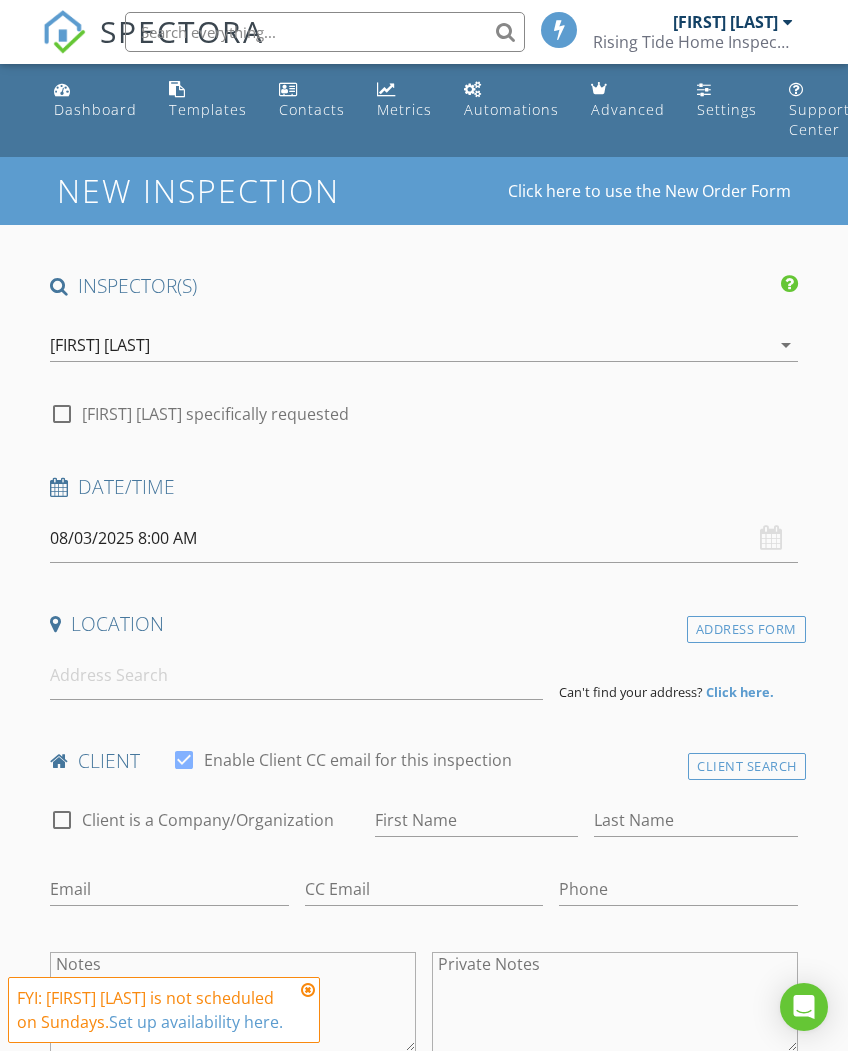 click at bounding box center [308, 990] 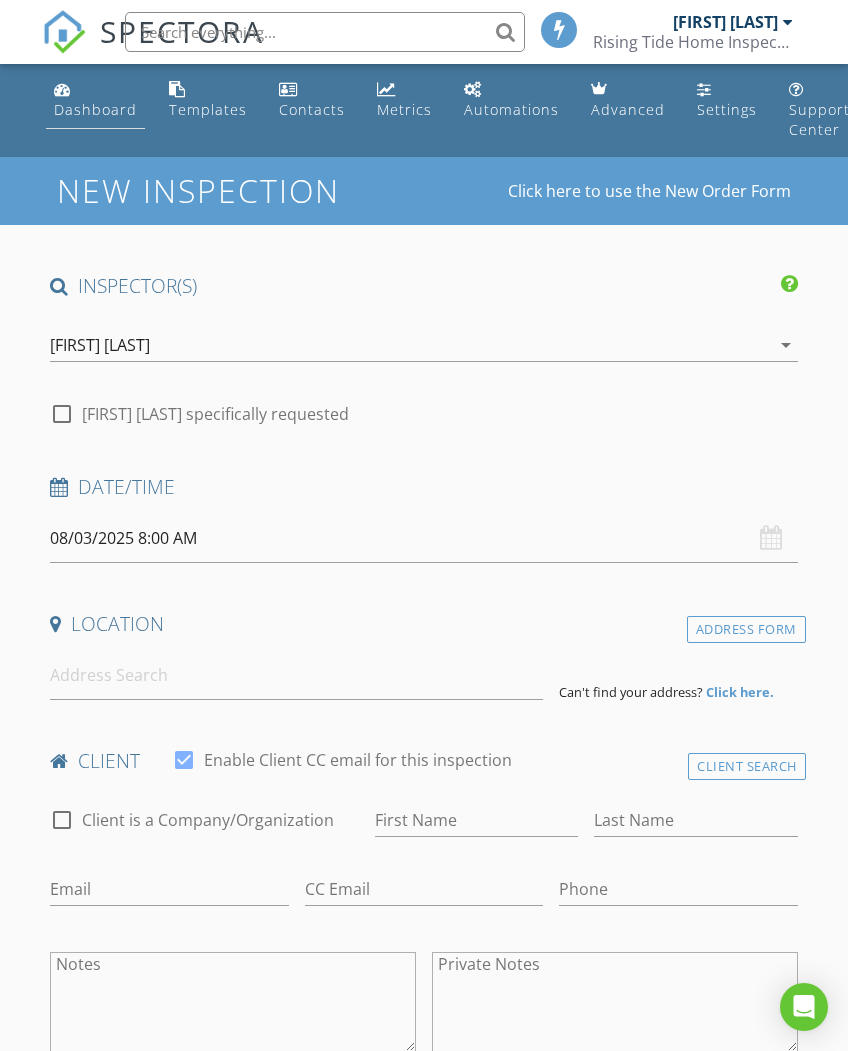 click on "Dashboard" at bounding box center [95, 109] 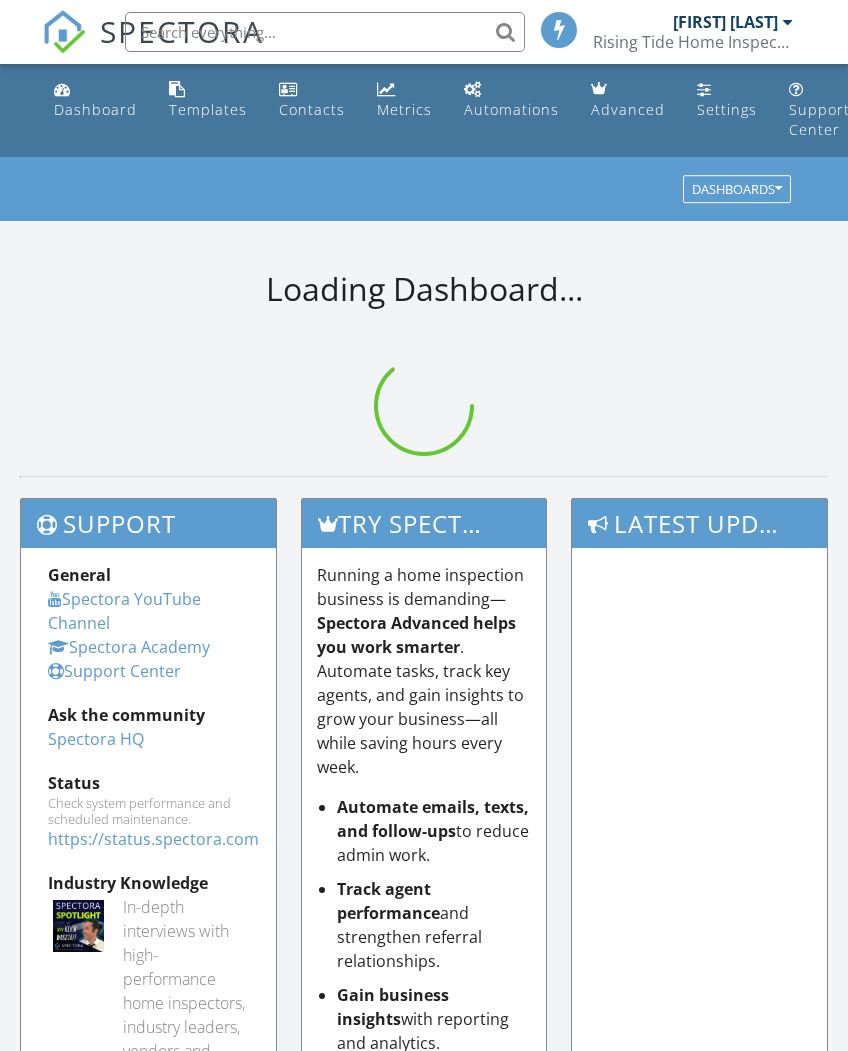 scroll, scrollTop: 0, scrollLeft: 0, axis: both 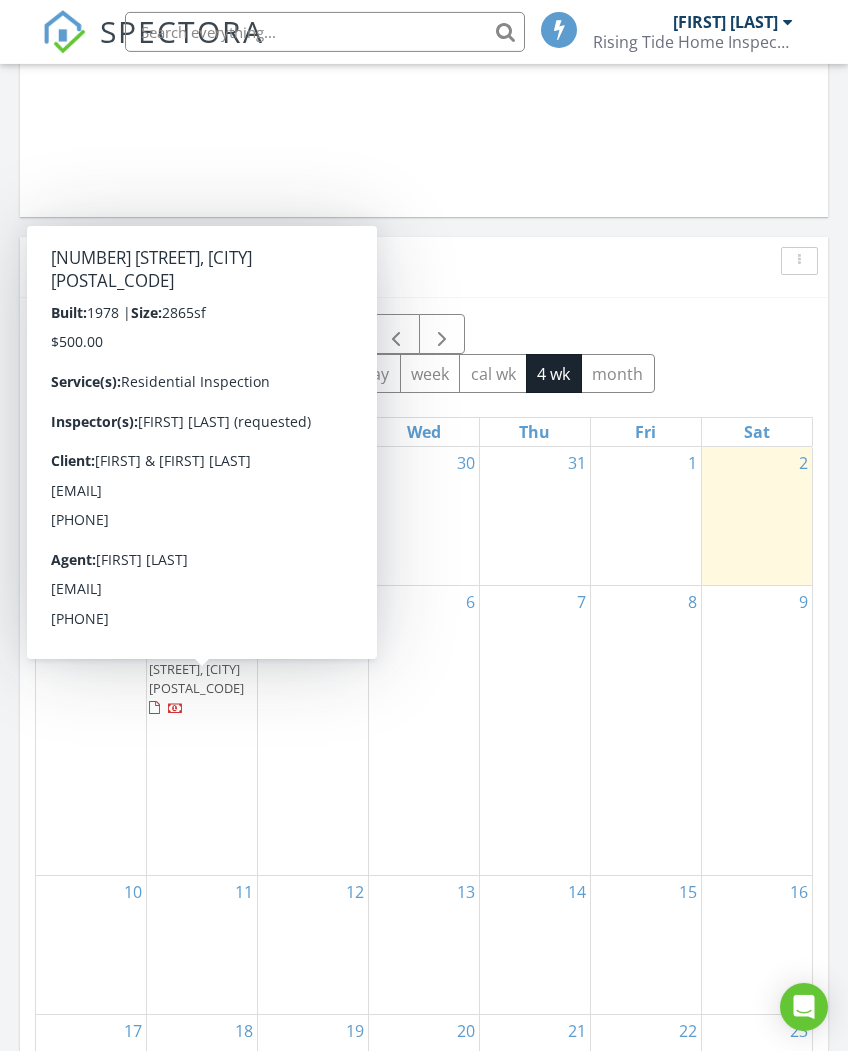 click on "26919 Old Holley Rd, Sweet Home 97386" at bounding box center [196, 669] 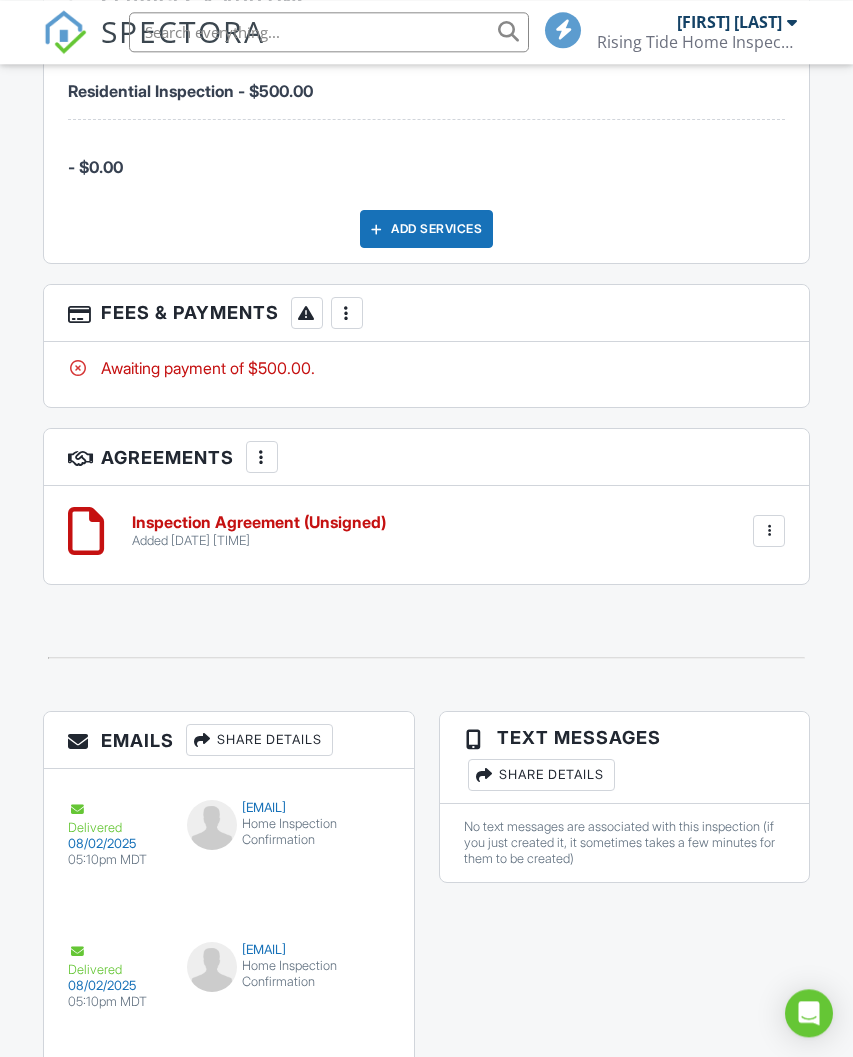 scroll, scrollTop: 2833, scrollLeft: 0, axis: vertical 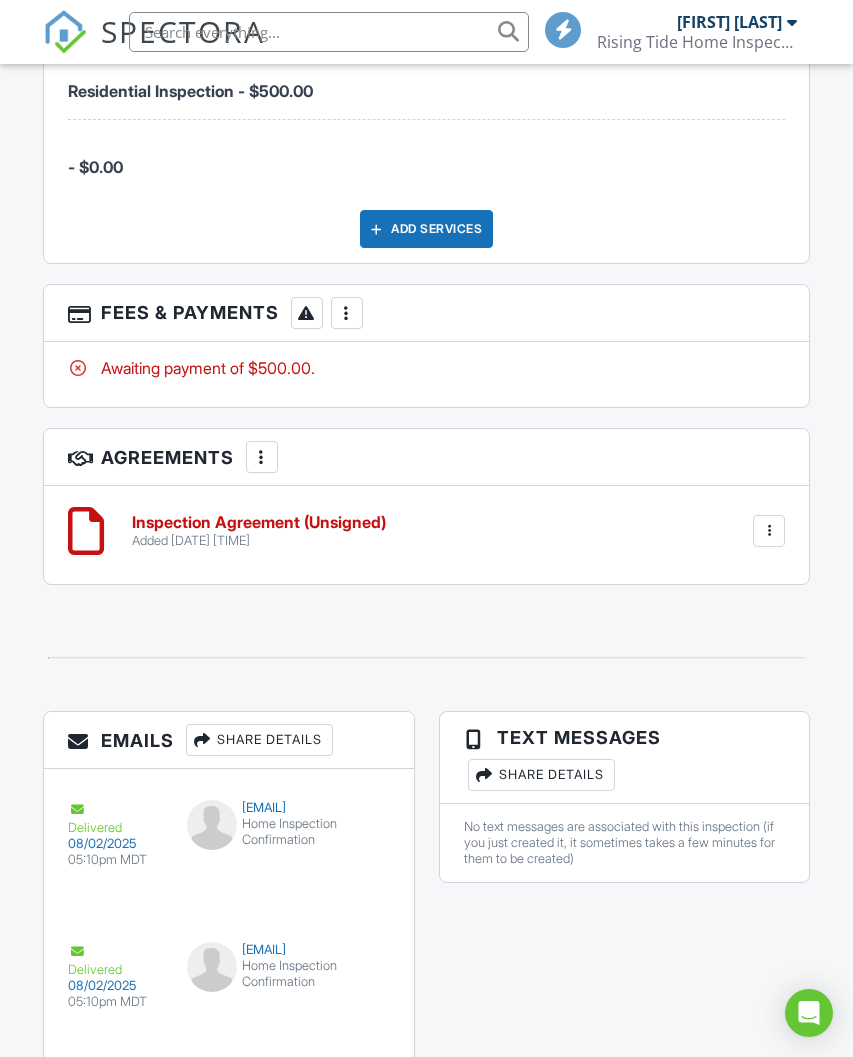 click at bounding box center [769, 531] 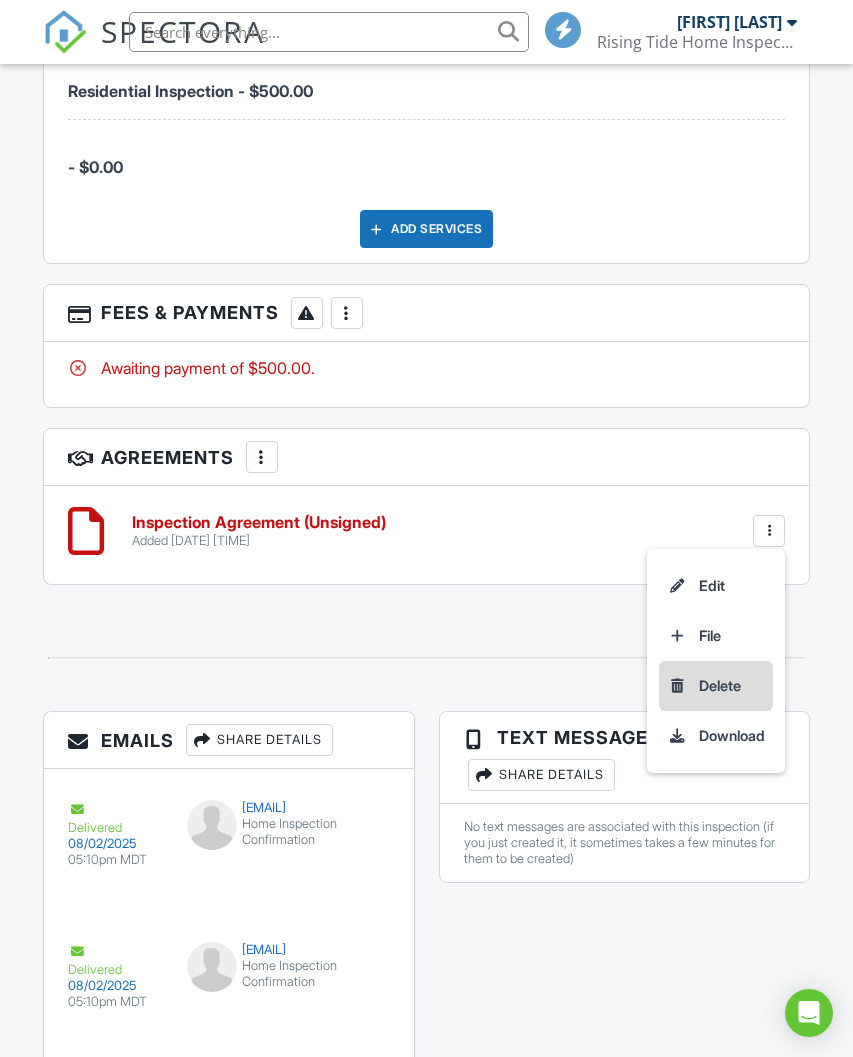 click on "Delete" at bounding box center (716, 686) 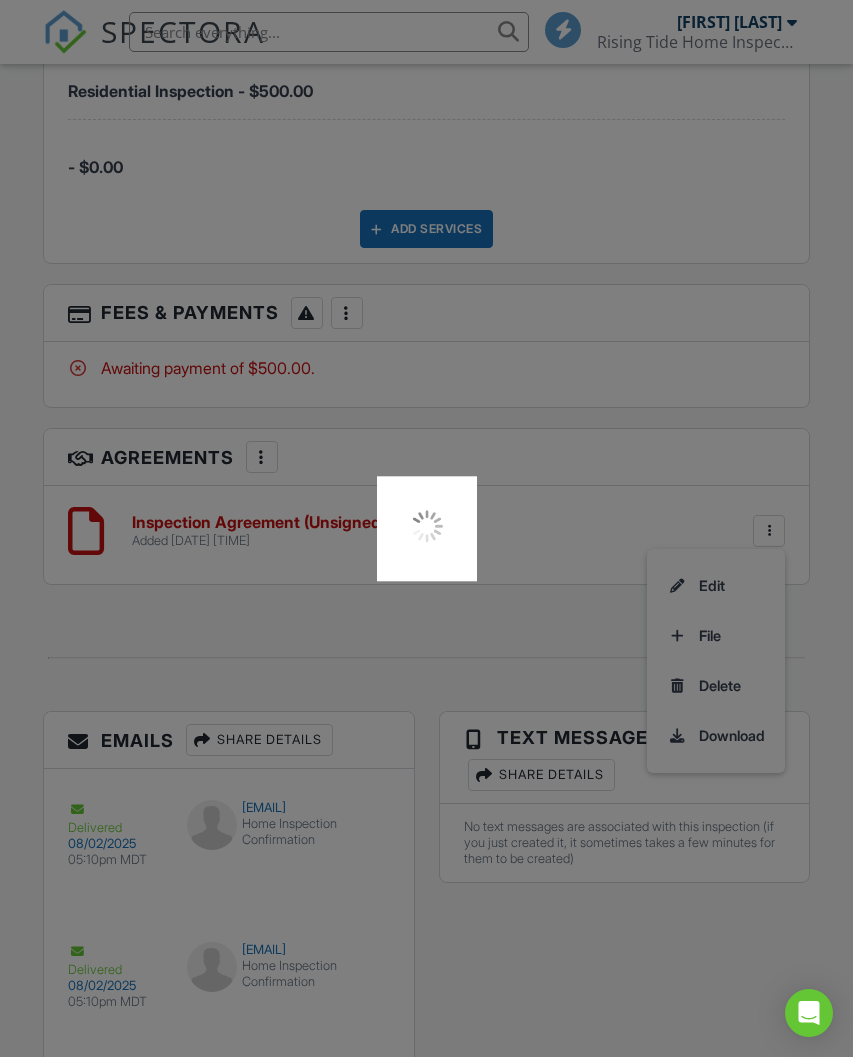 click at bounding box center (426, 528) 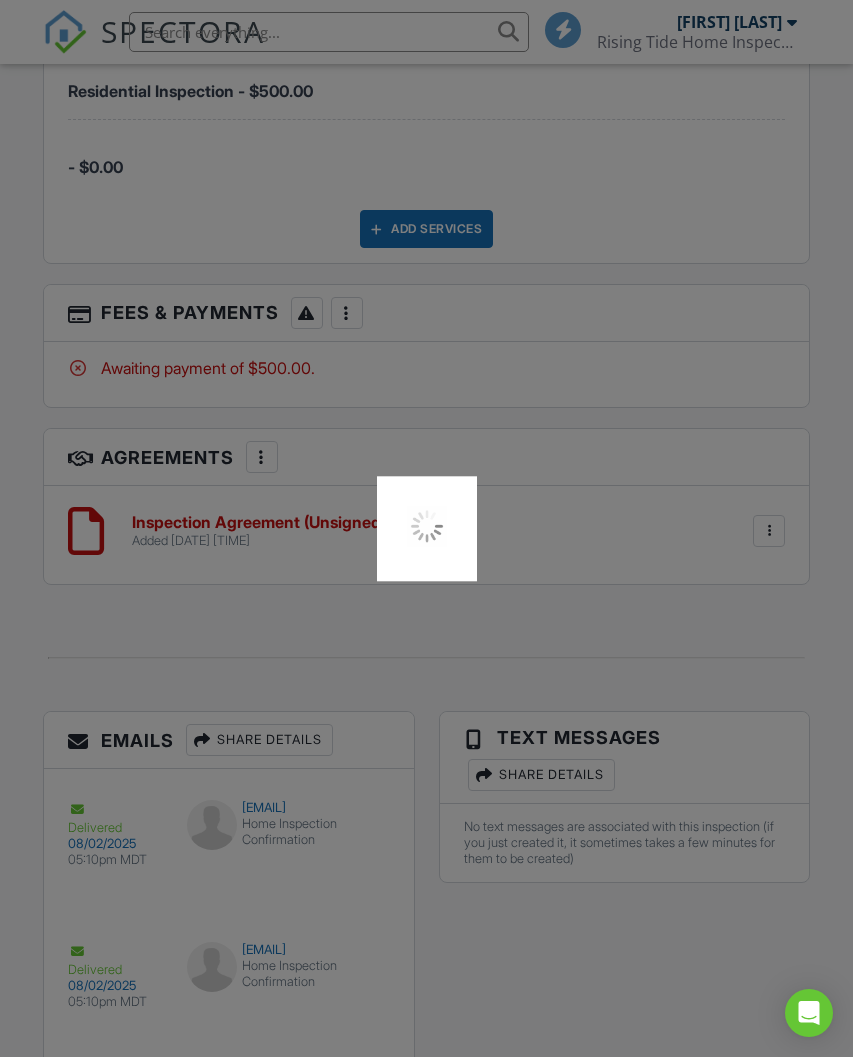click at bounding box center [427, 526] 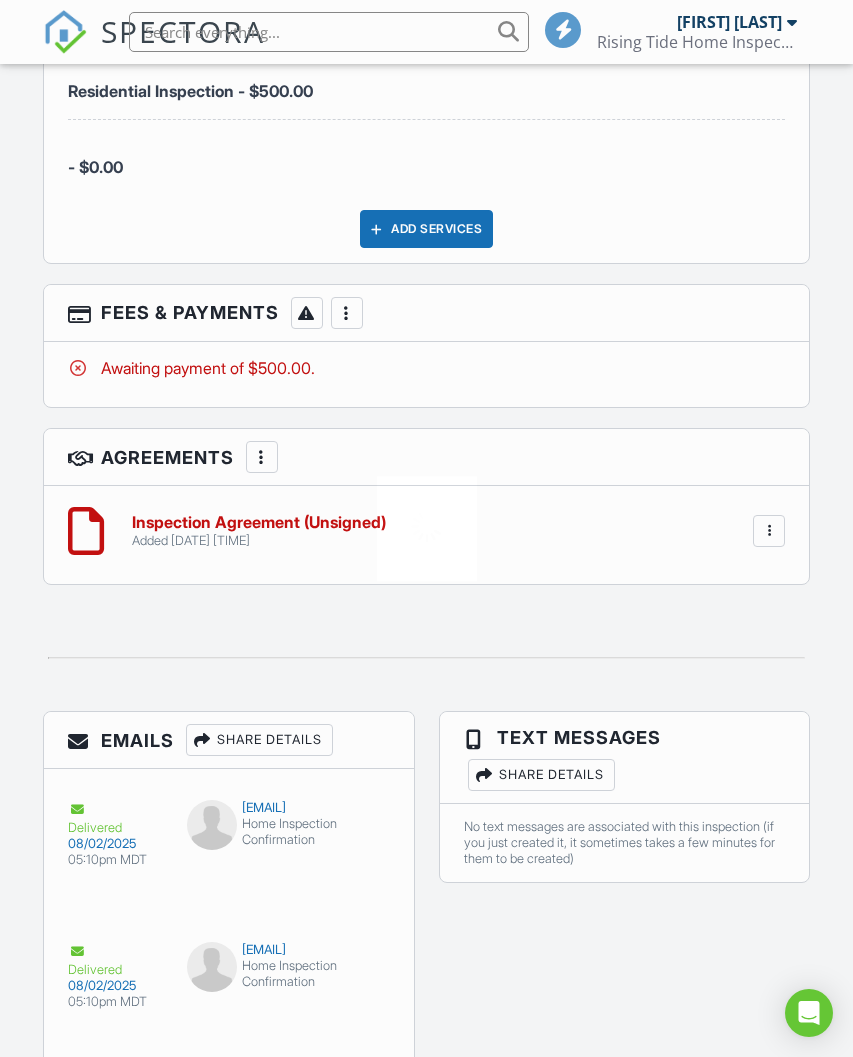 click on "All emails and texts are disabled for this inspection!
All emails and texts have been disabled for this inspection. This may have happened due to someone manually disabling them or this inspection being unconfirmed when it was scheduled. To re-enable emails and texts for this inspection, click the button below.
Turn on emails and texts
Turn on and Requeue Notifications
Reports
Locked
Attach
New
Residential Report
InterNACHI Residential Template
Edit
View
Quick Publish
Copy
Delete
Publish All
Checking report completion
Publish report?
Before publishing from the web, click "Preview/Publish" in the Report Editor to save your changes ( don't know where that is? ). If this is not clicked, your latest changes may not appear in the report.
Cancel
Publish
Share archived report
To" at bounding box center (427, -541) 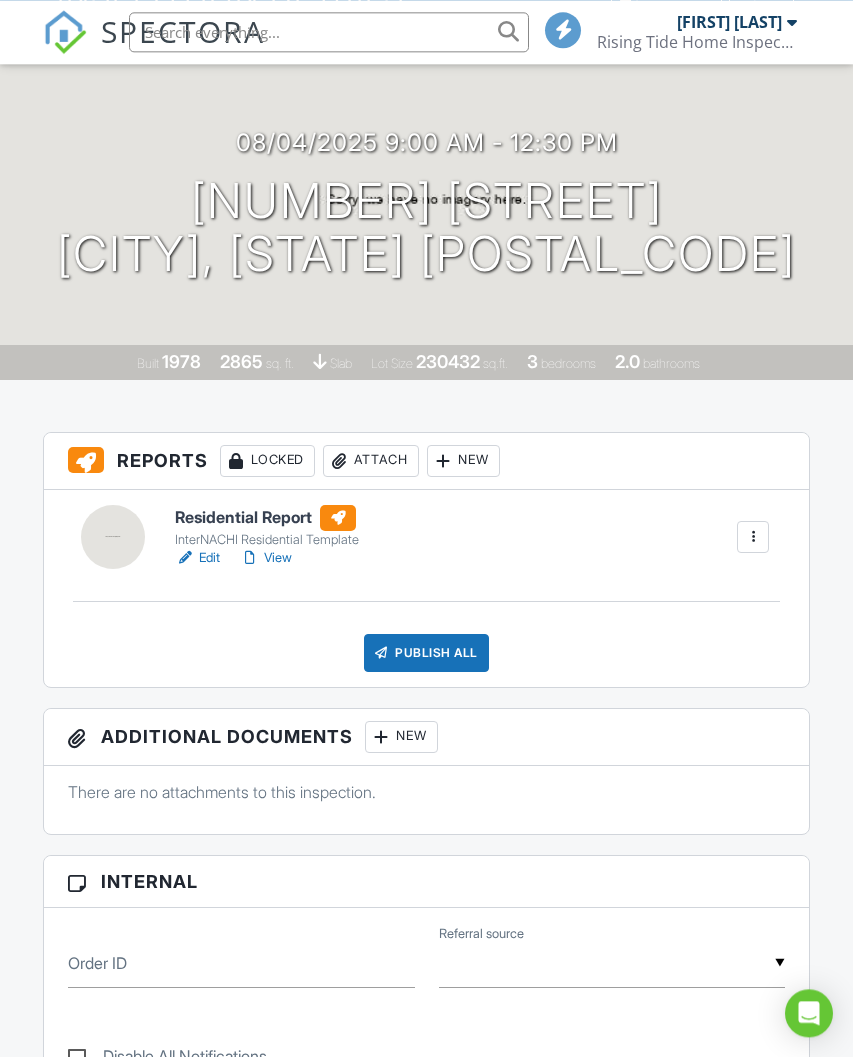 scroll, scrollTop: 193, scrollLeft: 0, axis: vertical 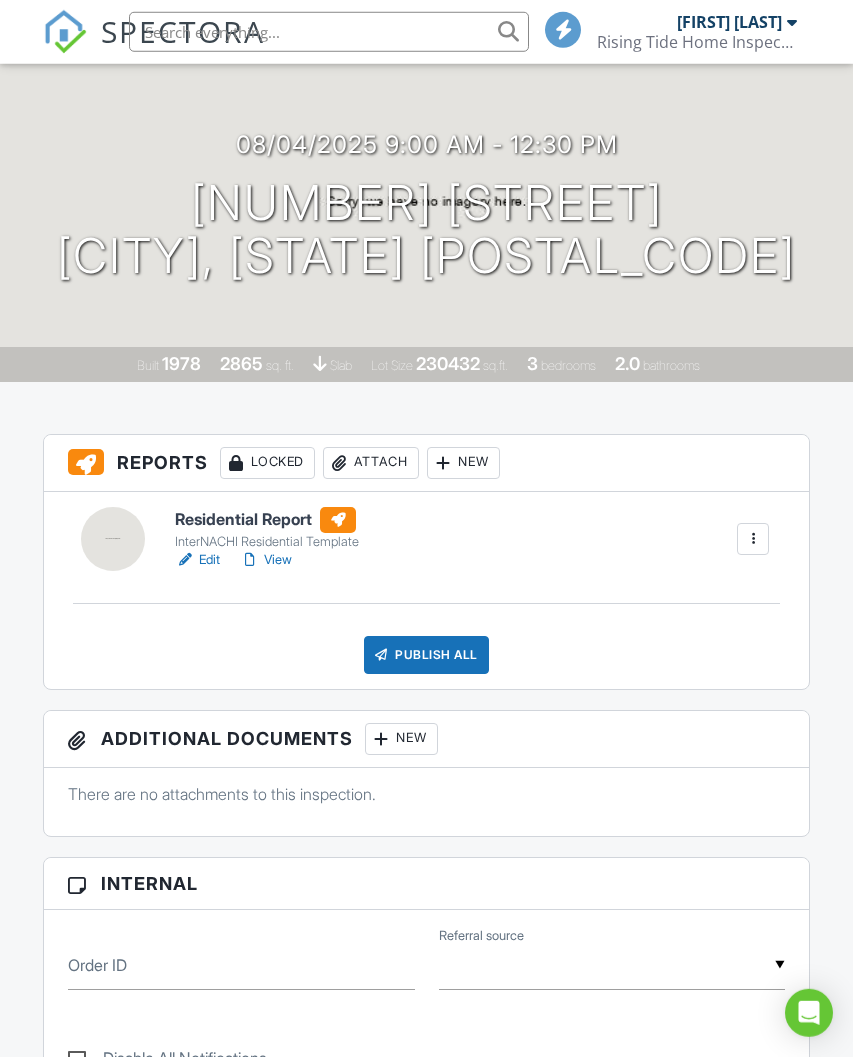 click on "Edit" at bounding box center [197, 560] 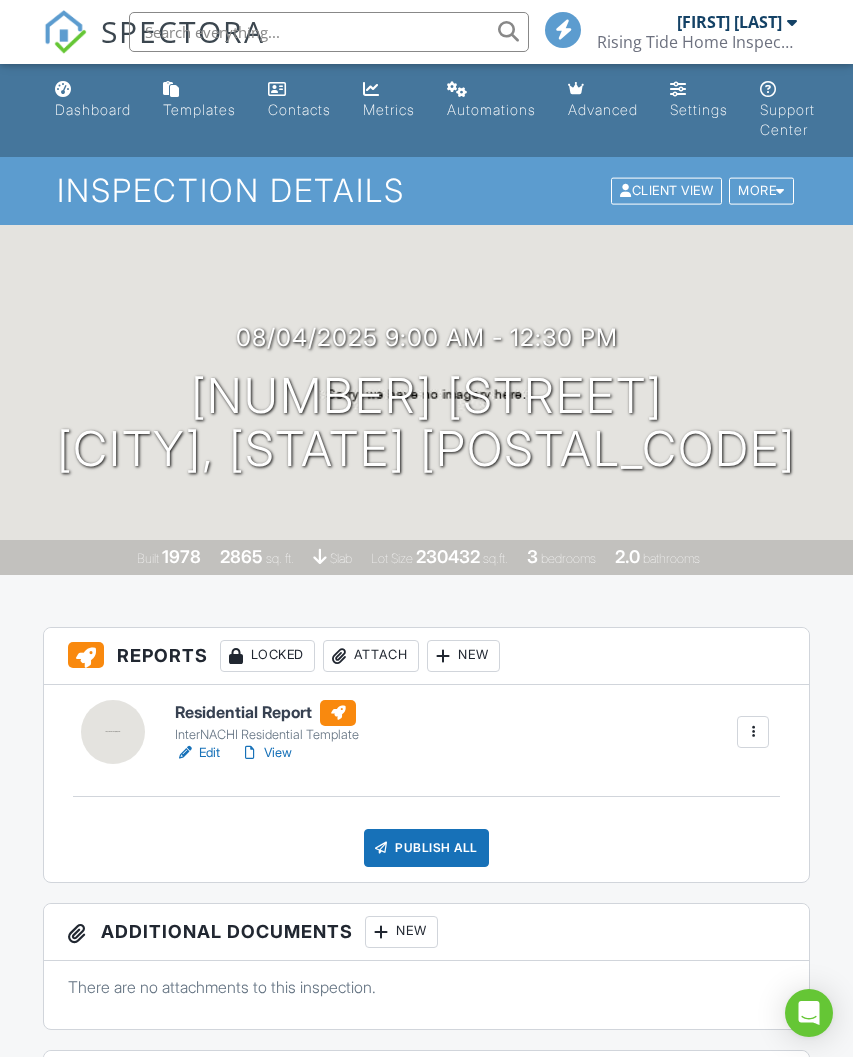 scroll, scrollTop: 0, scrollLeft: 0, axis: both 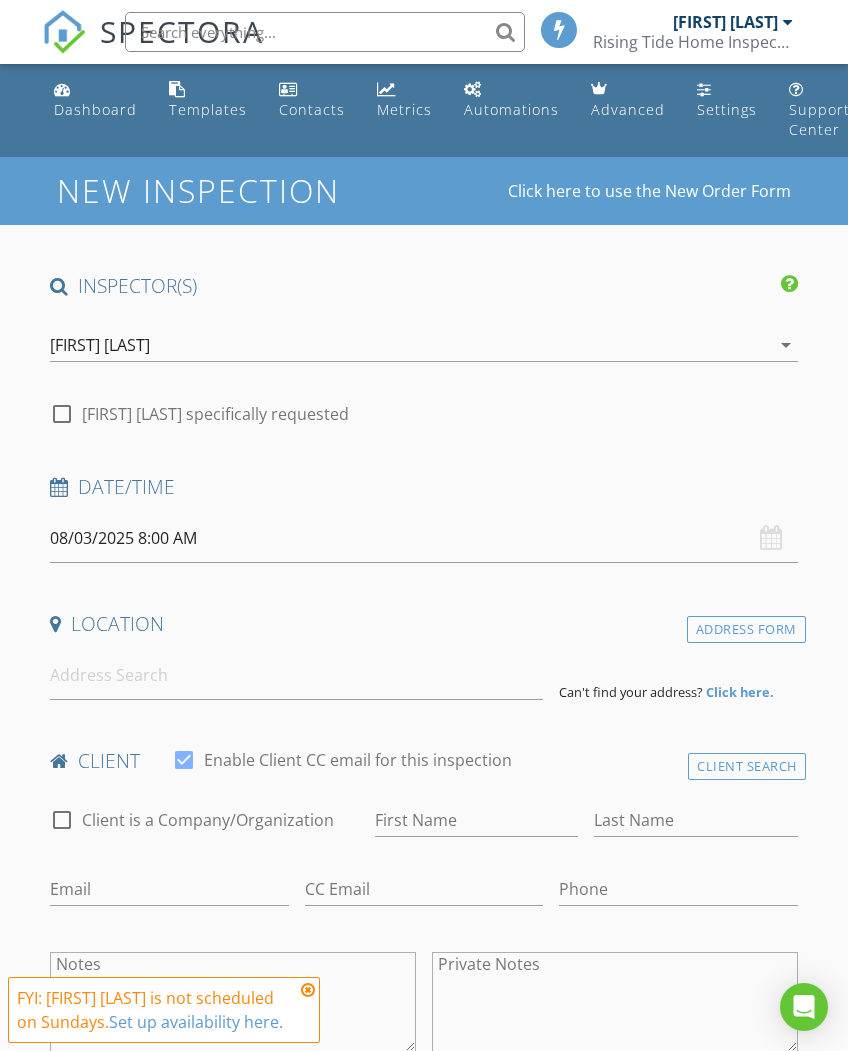 click at bounding box center (308, 990) 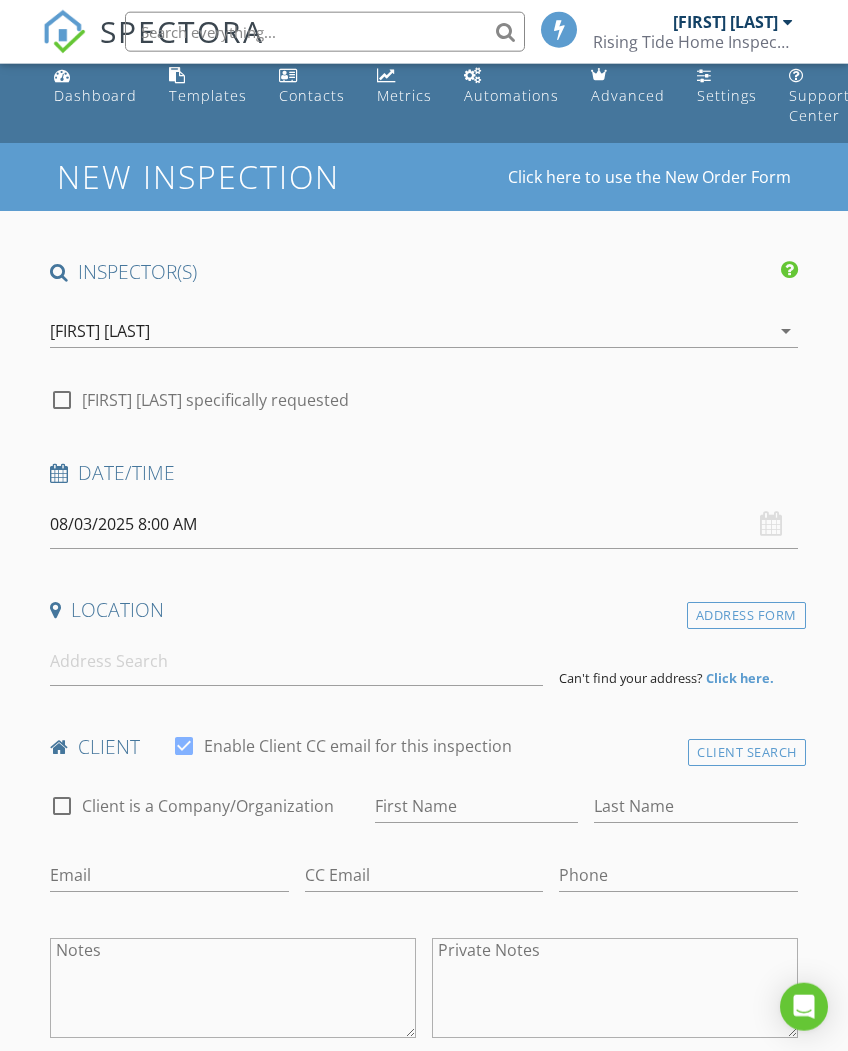 scroll, scrollTop: 0, scrollLeft: 1, axis: horizontal 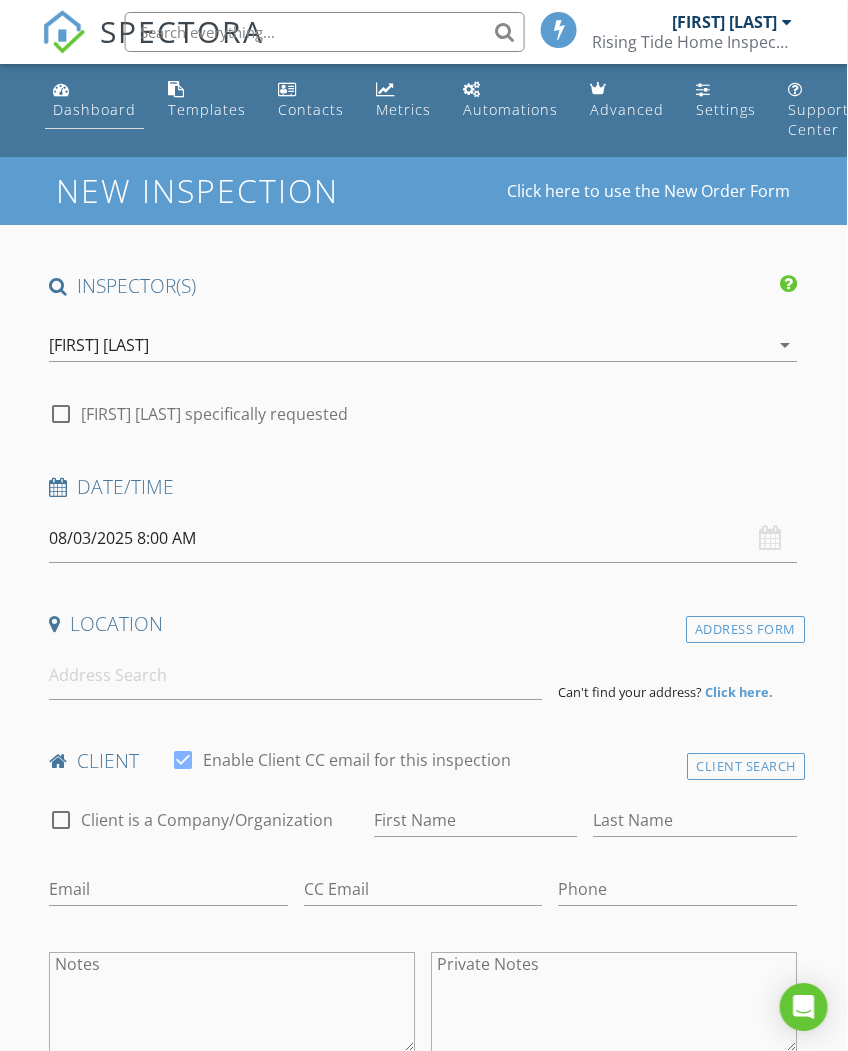 click on "Dashboard" at bounding box center [94, 109] 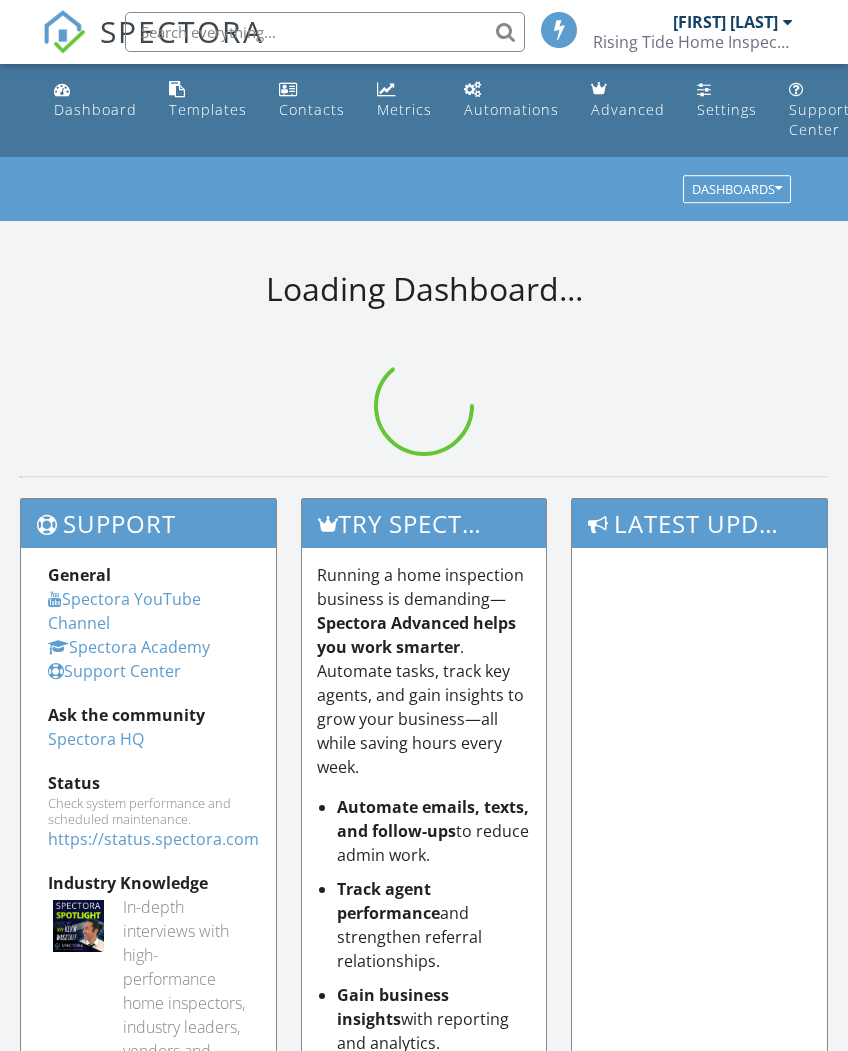 scroll, scrollTop: 0, scrollLeft: 0, axis: both 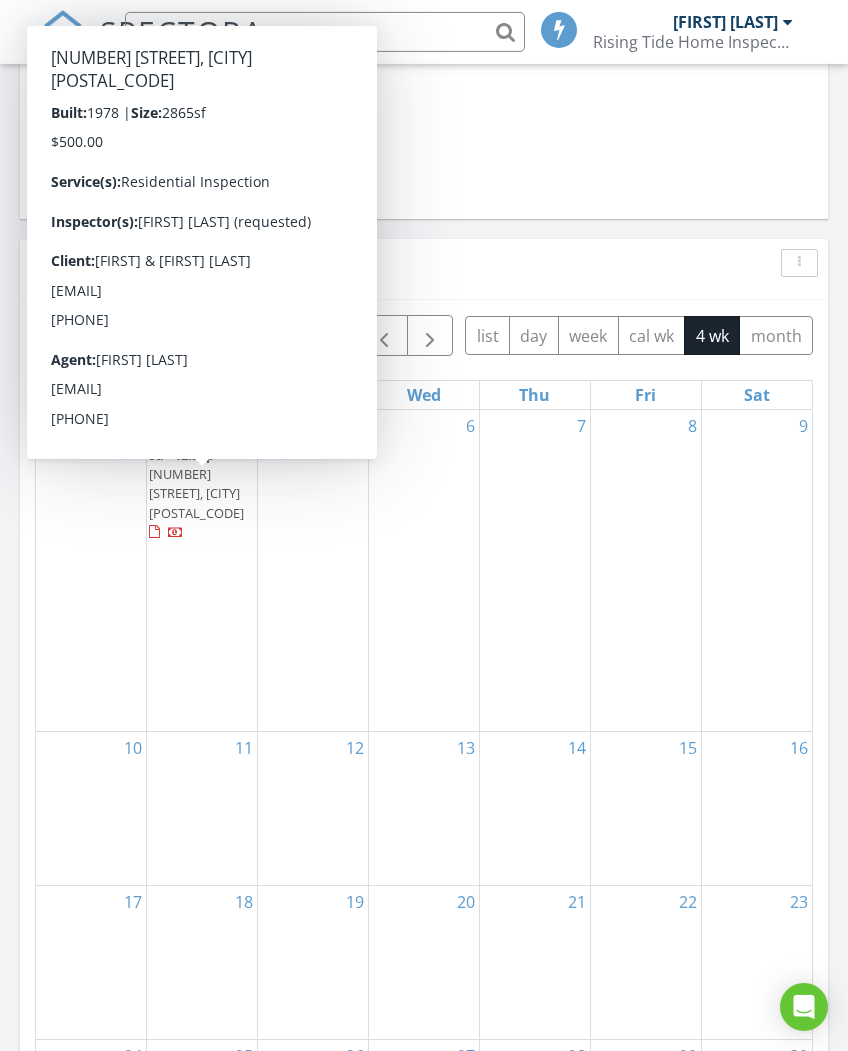 click at bounding box center [176, 534] 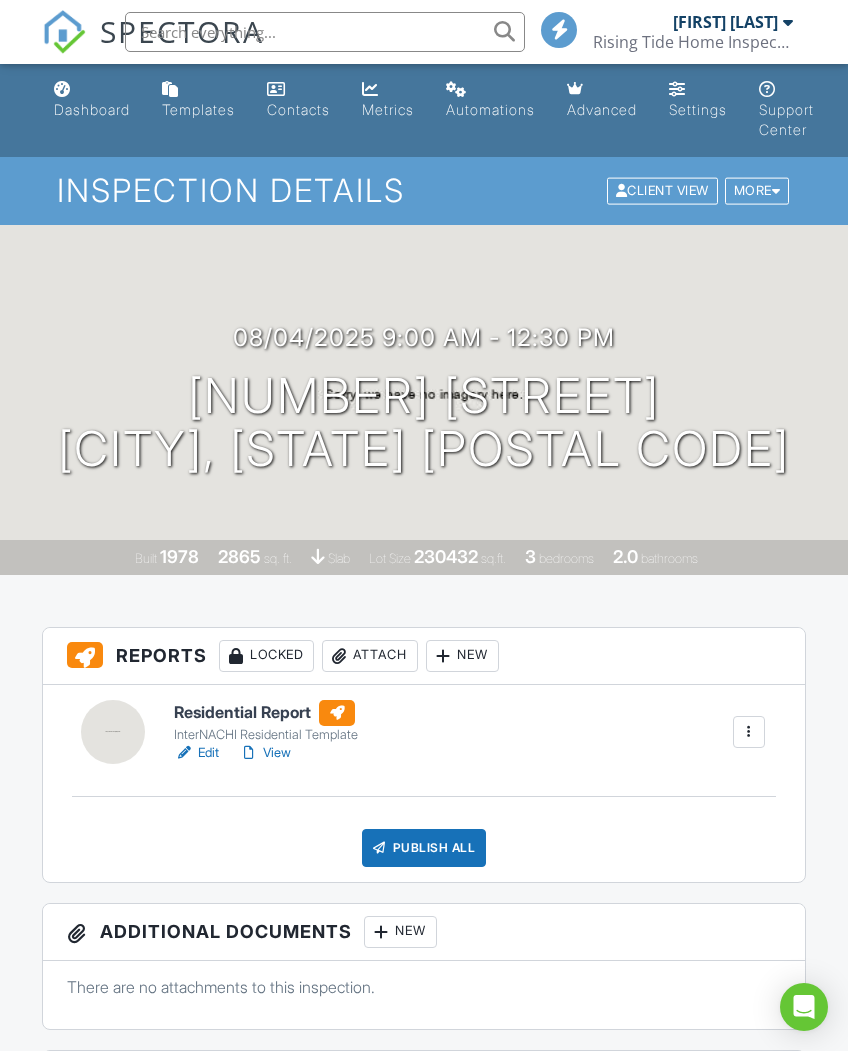 scroll, scrollTop: 0, scrollLeft: 0, axis: both 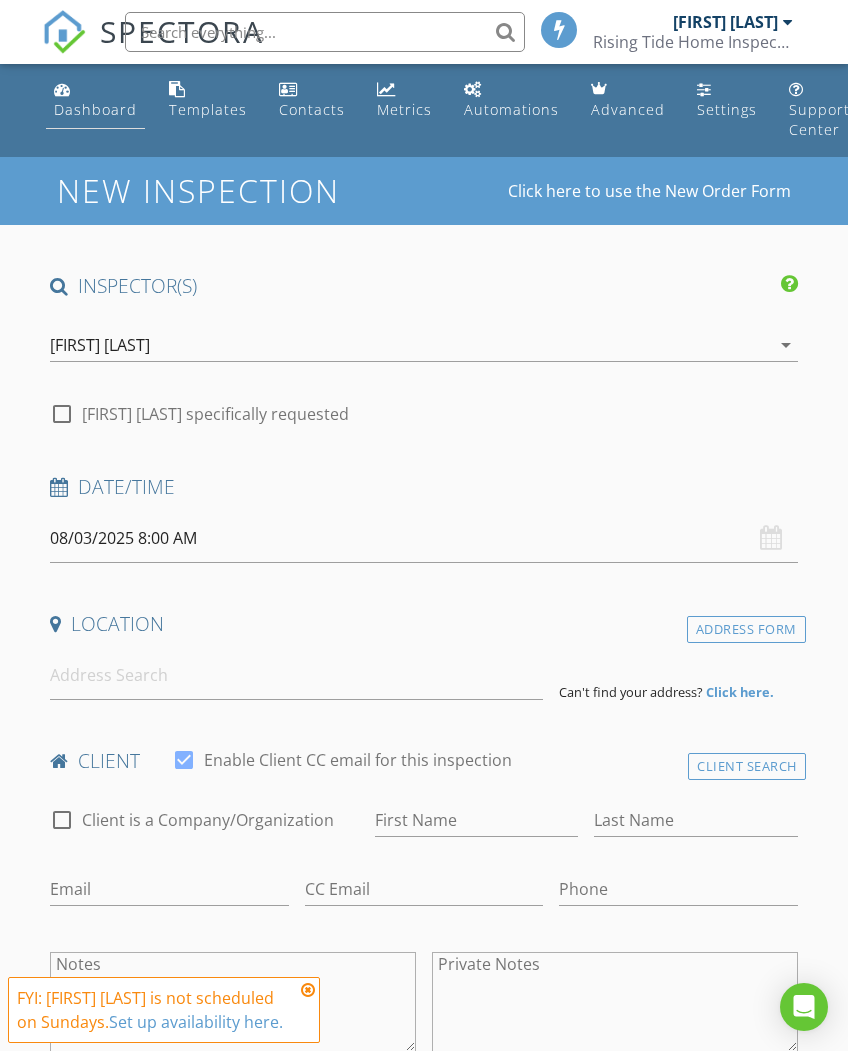 click on "Dashboard" at bounding box center (95, 109) 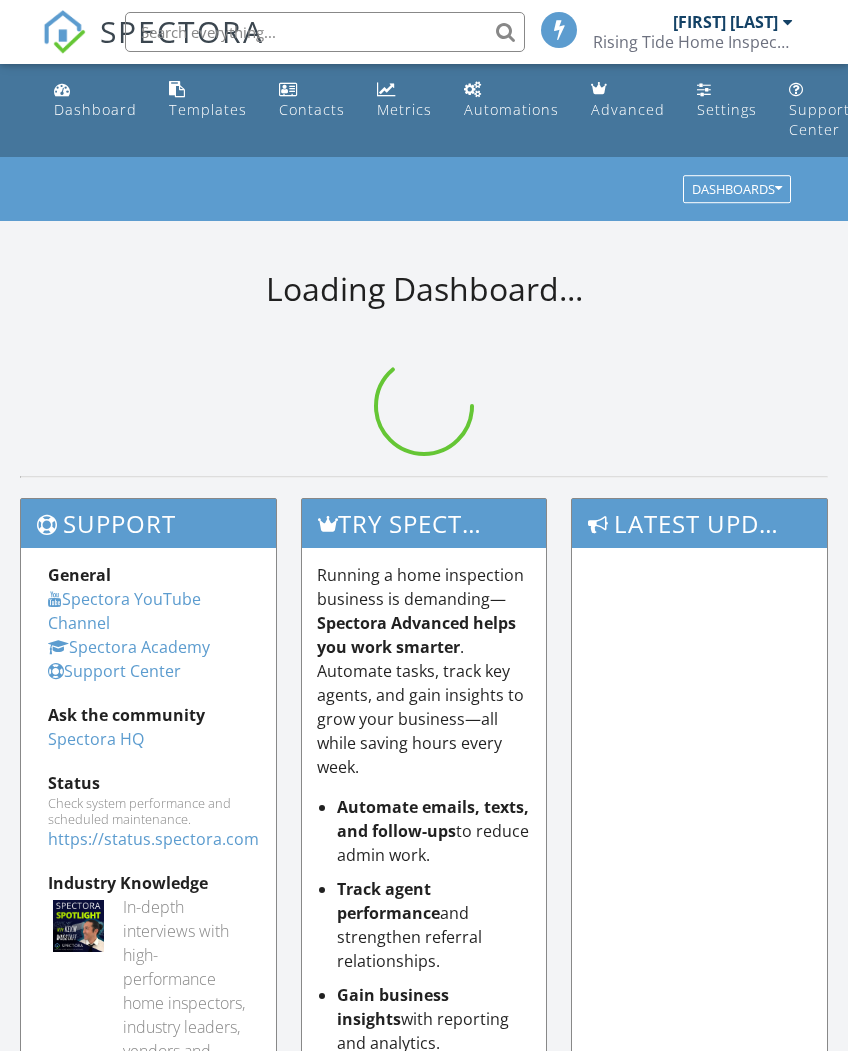 scroll, scrollTop: 0, scrollLeft: 0, axis: both 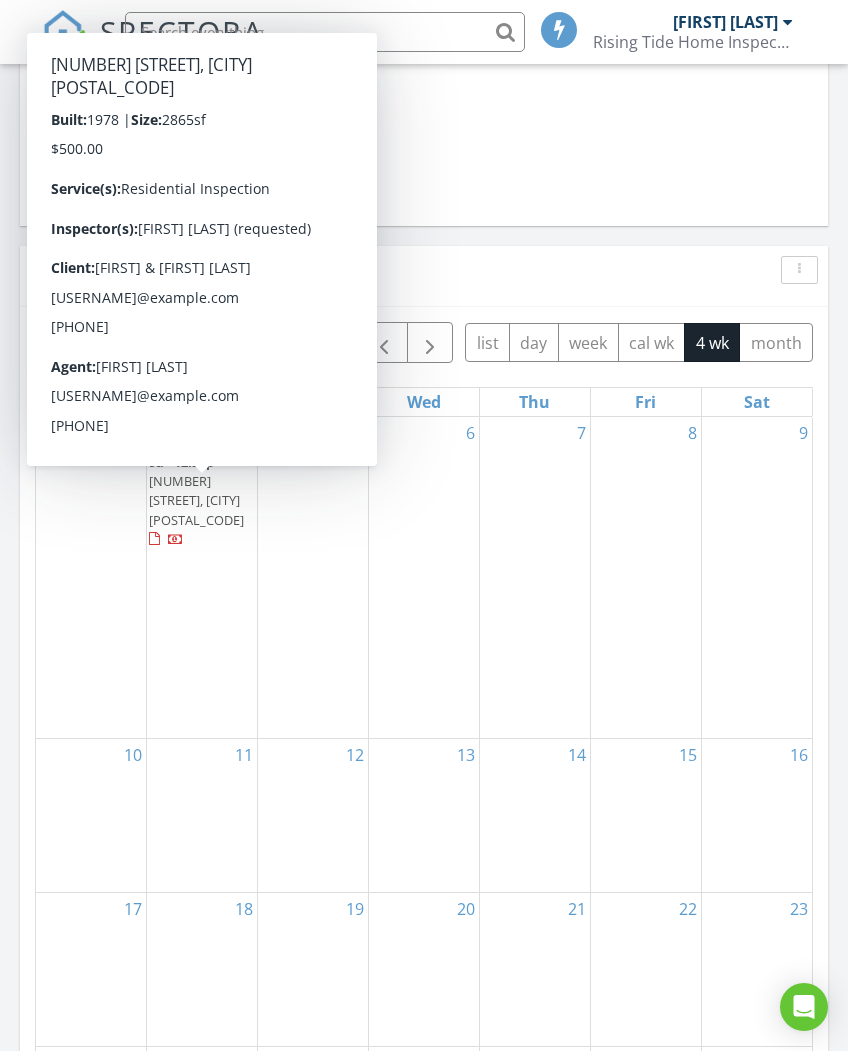 click on "[NUMBER] [STREET], [CITY] [POSTAL_CODE]" at bounding box center [196, 500] 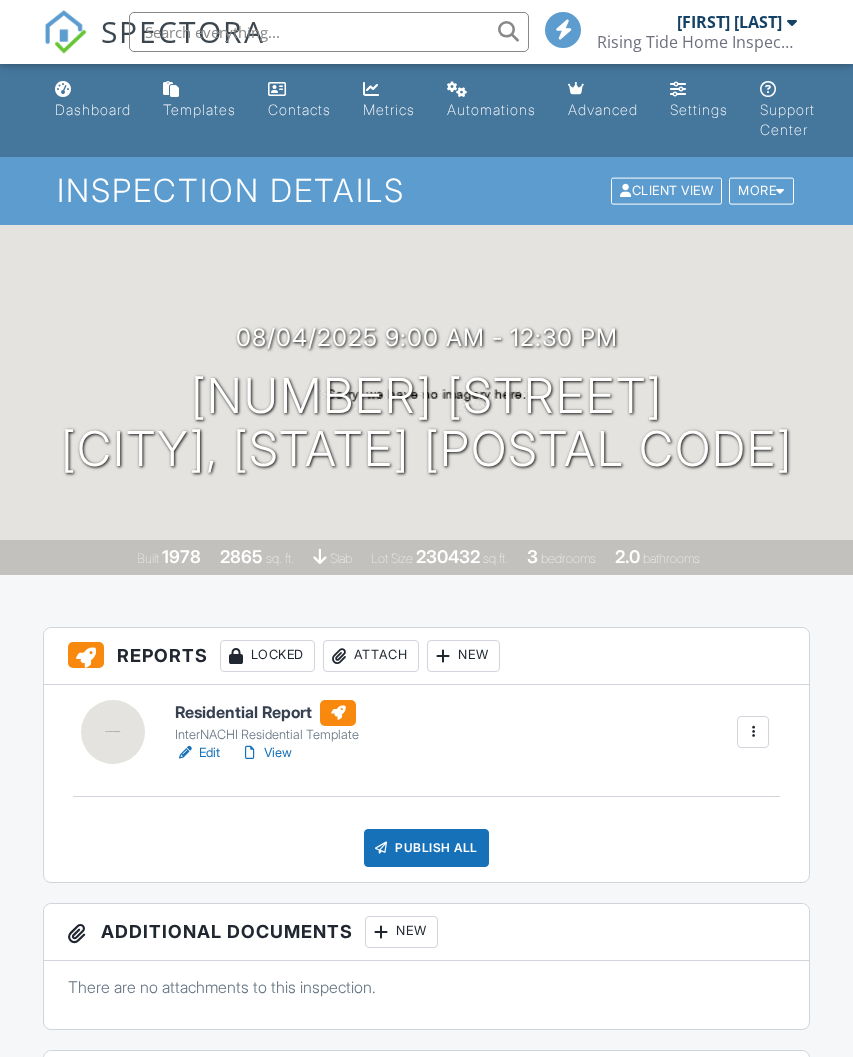 scroll, scrollTop: 0, scrollLeft: 0, axis: both 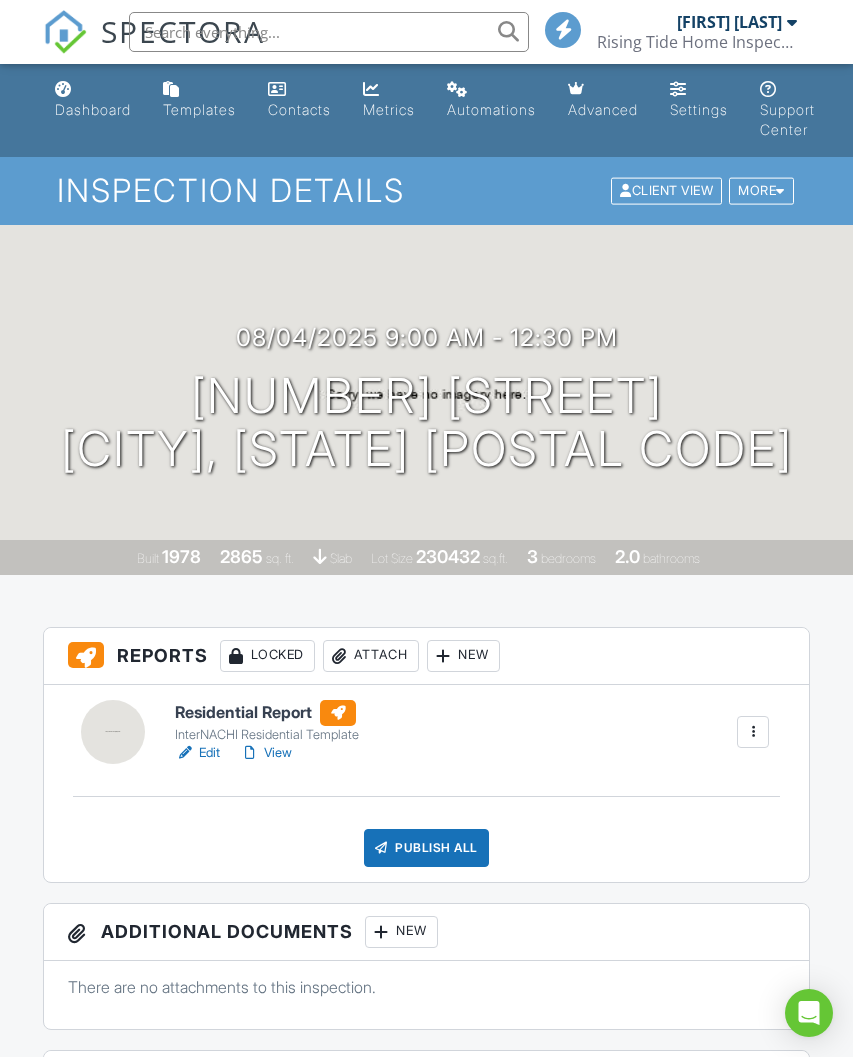 click on "Edit" at bounding box center [197, 753] 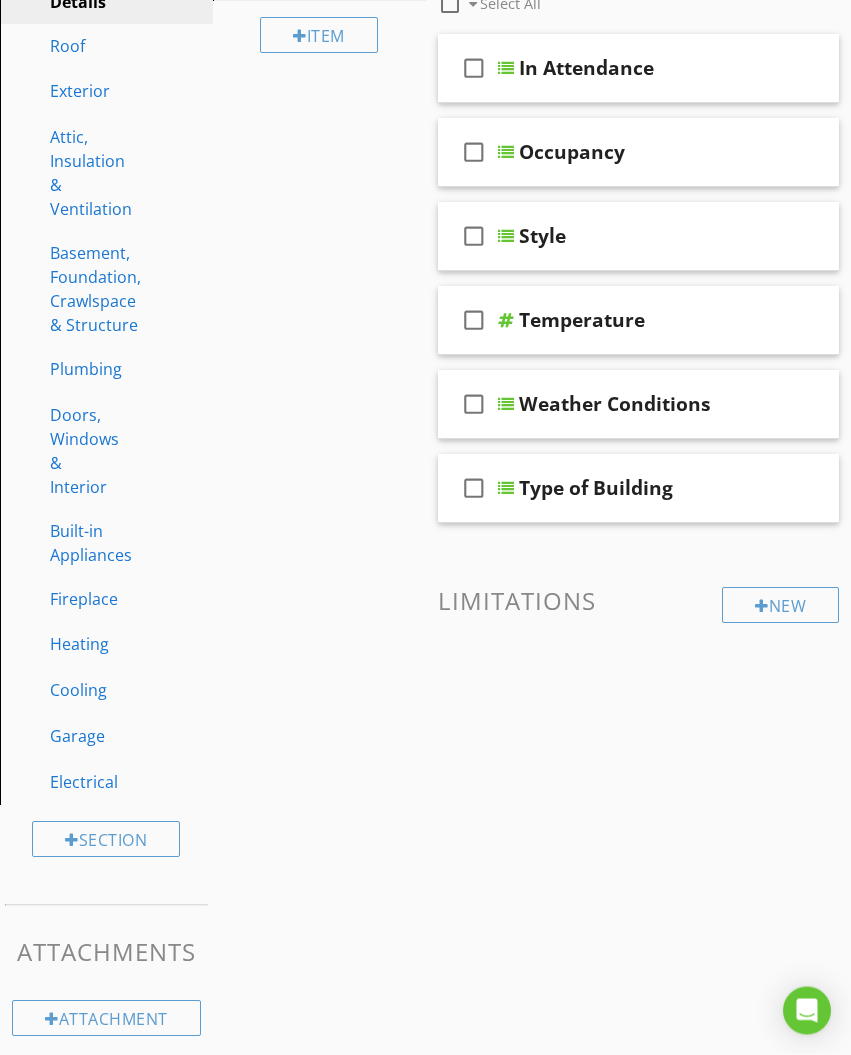scroll, scrollTop: 361, scrollLeft: 0, axis: vertical 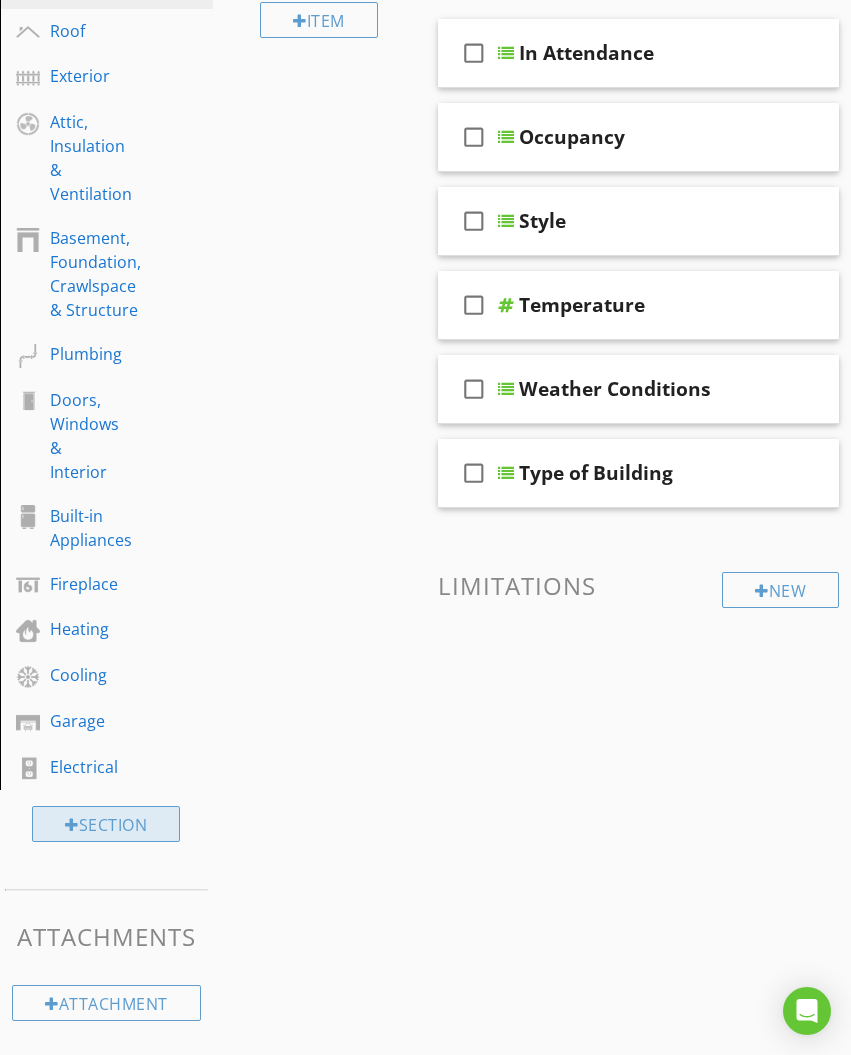 click on "Section" at bounding box center (106, 824) 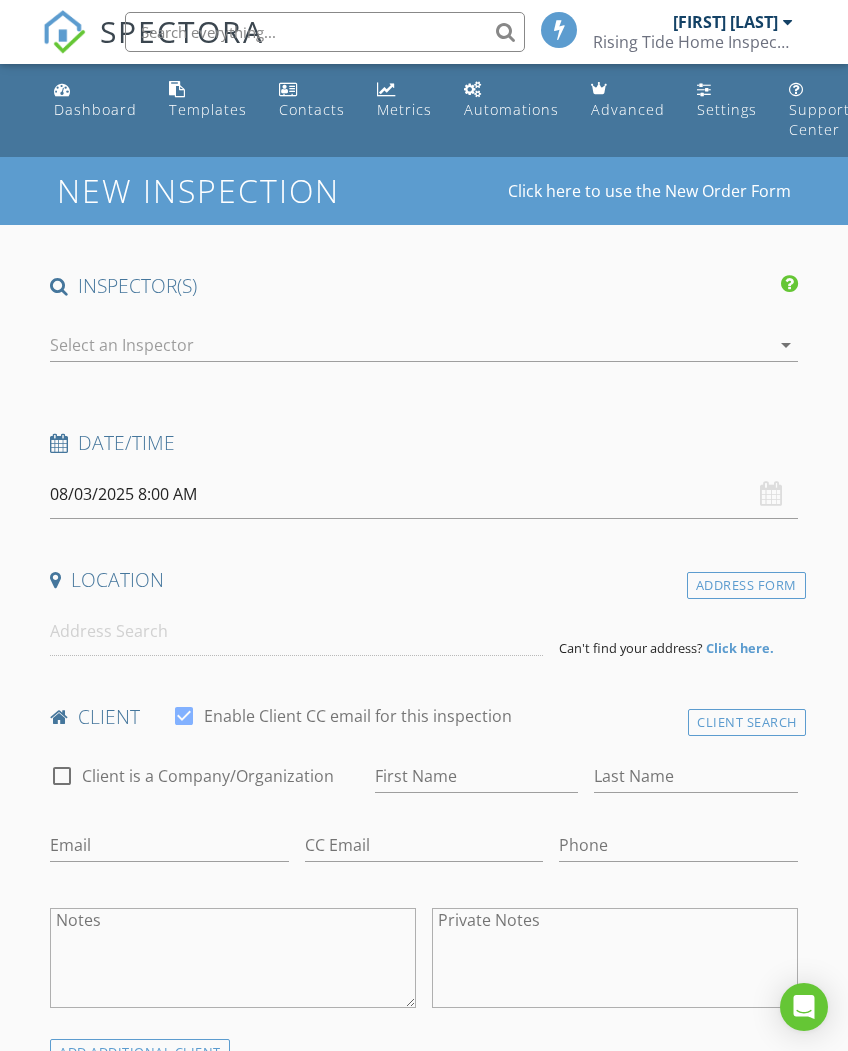 scroll, scrollTop: 0, scrollLeft: 0, axis: both 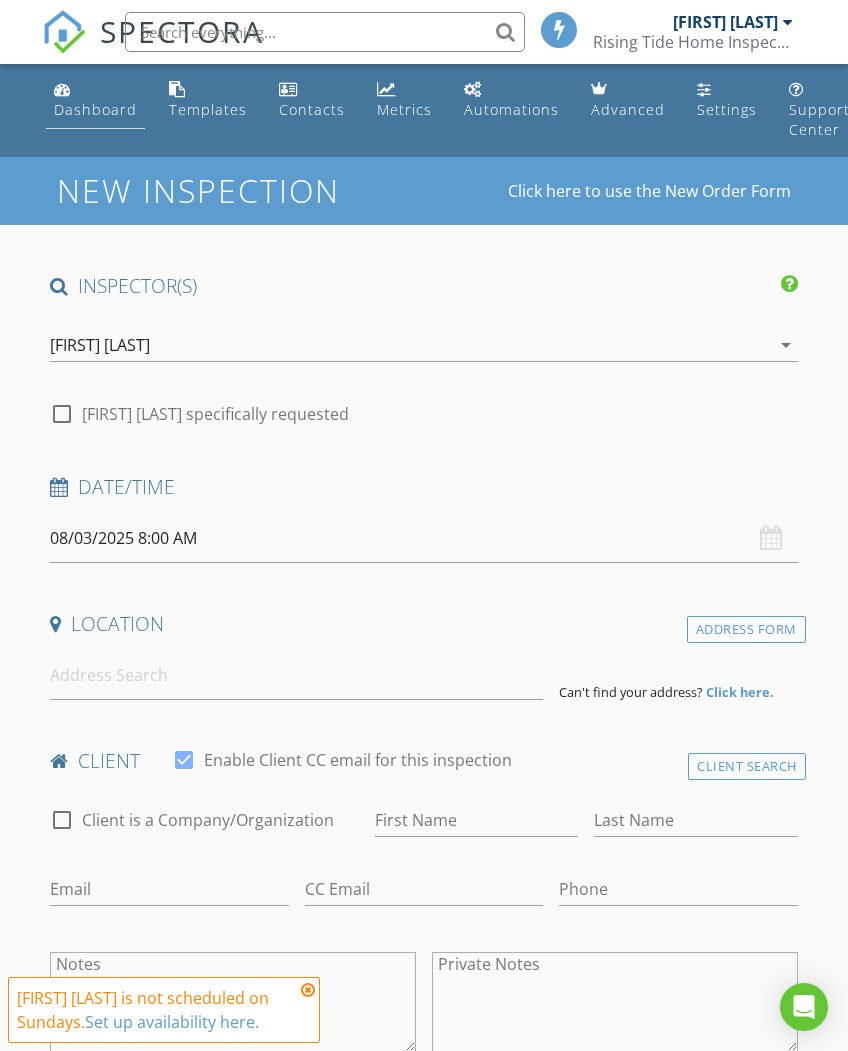 click on "Dashboard" at bounding box center (95, 109) 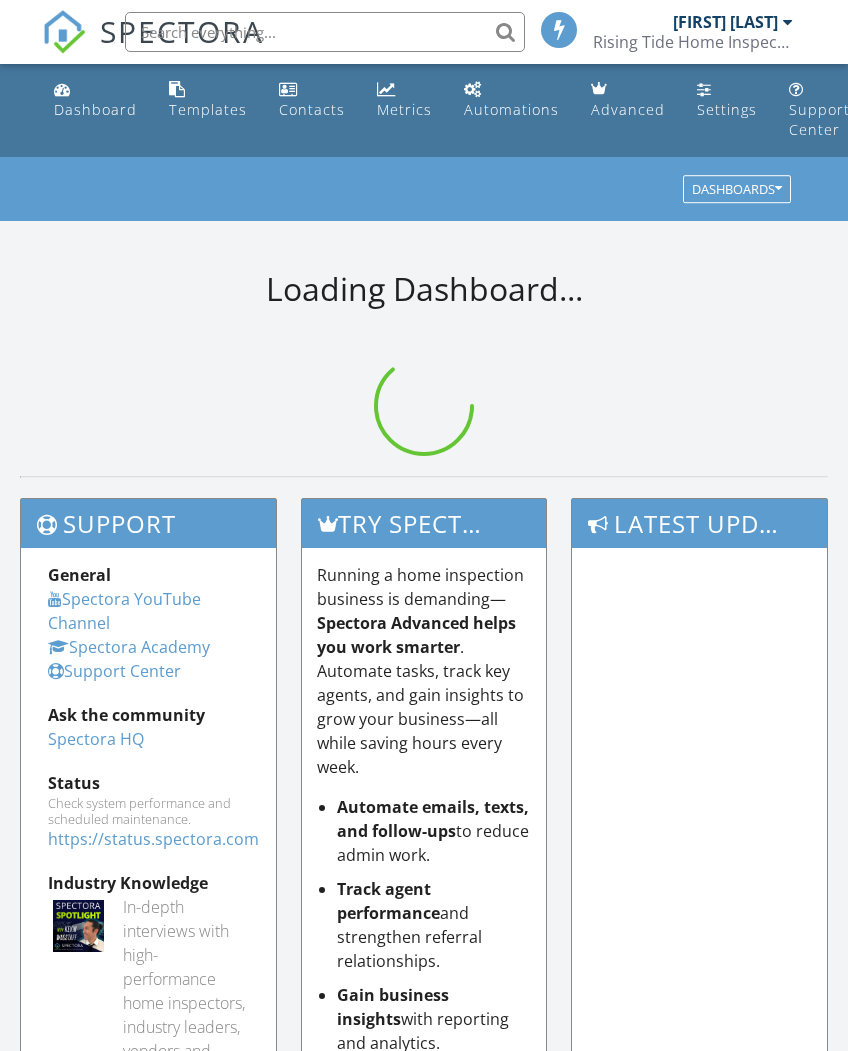 scroll, scrollTop: 0, scrollLeft: 0, axis: both 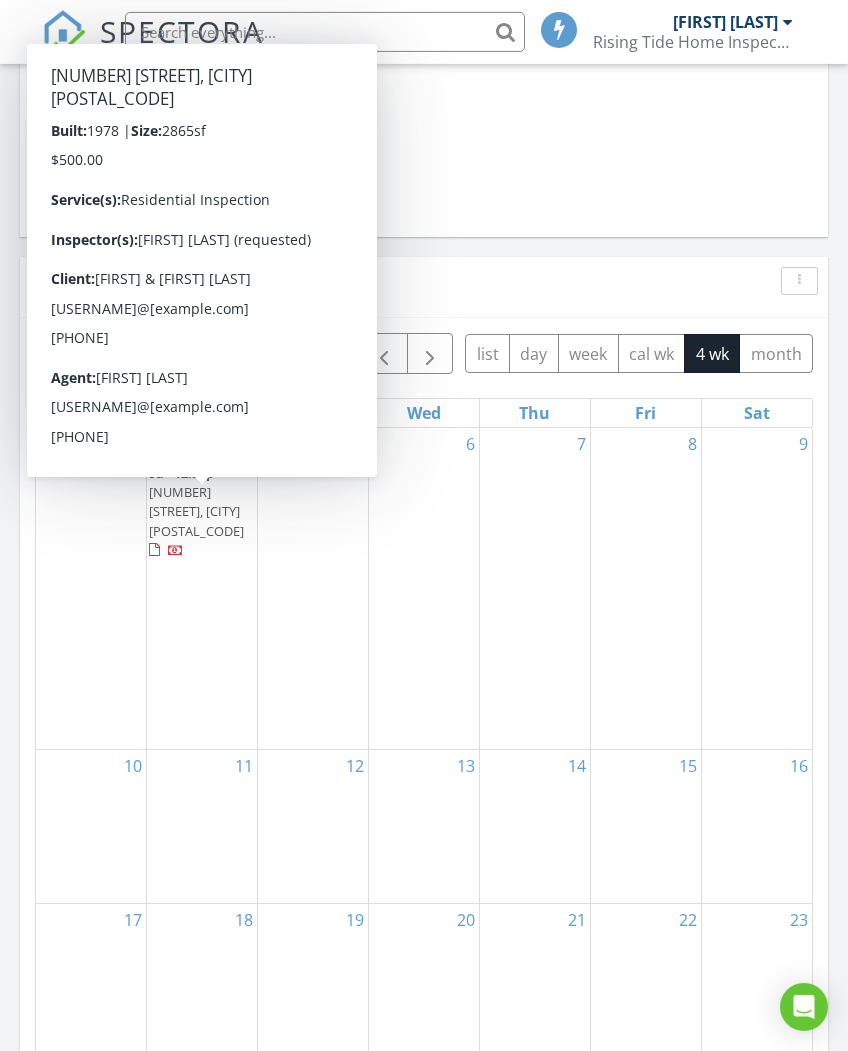 click at bounding box center [176, 552] 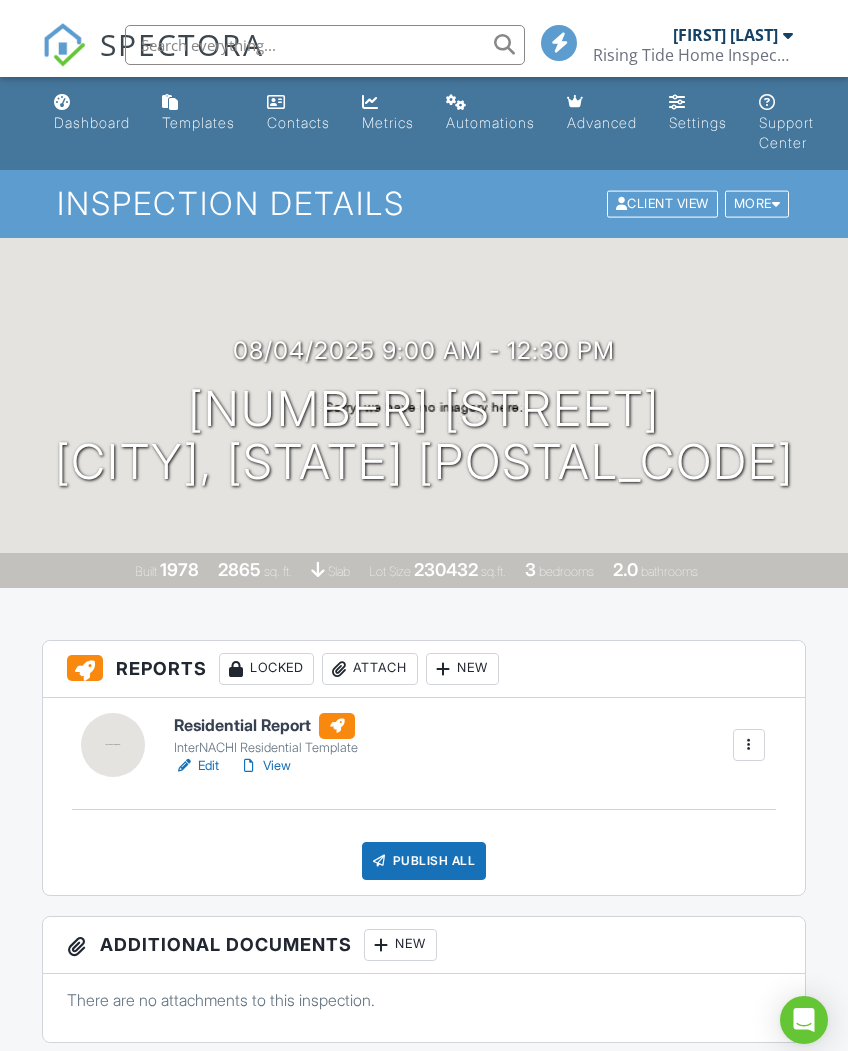 scroll, scrollTop: 0, scrollLeft: 6, axis: horizontal 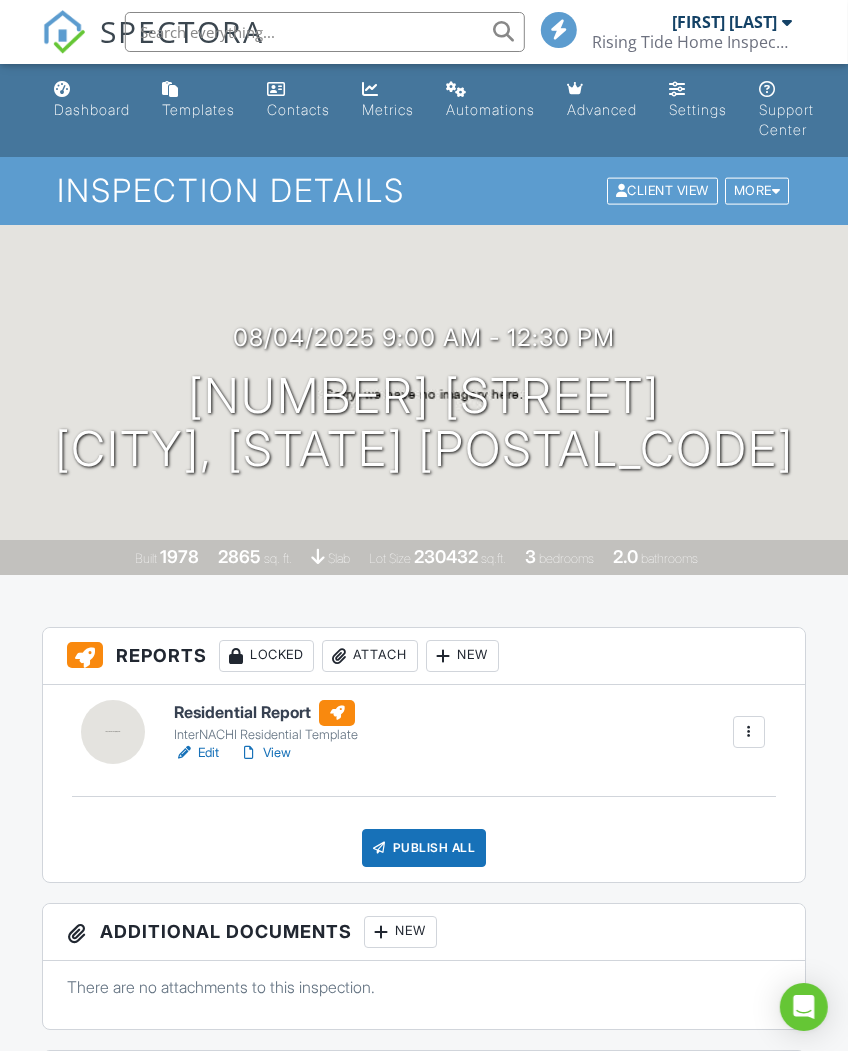 click on "Edit" at bounding box center [196, 753] 